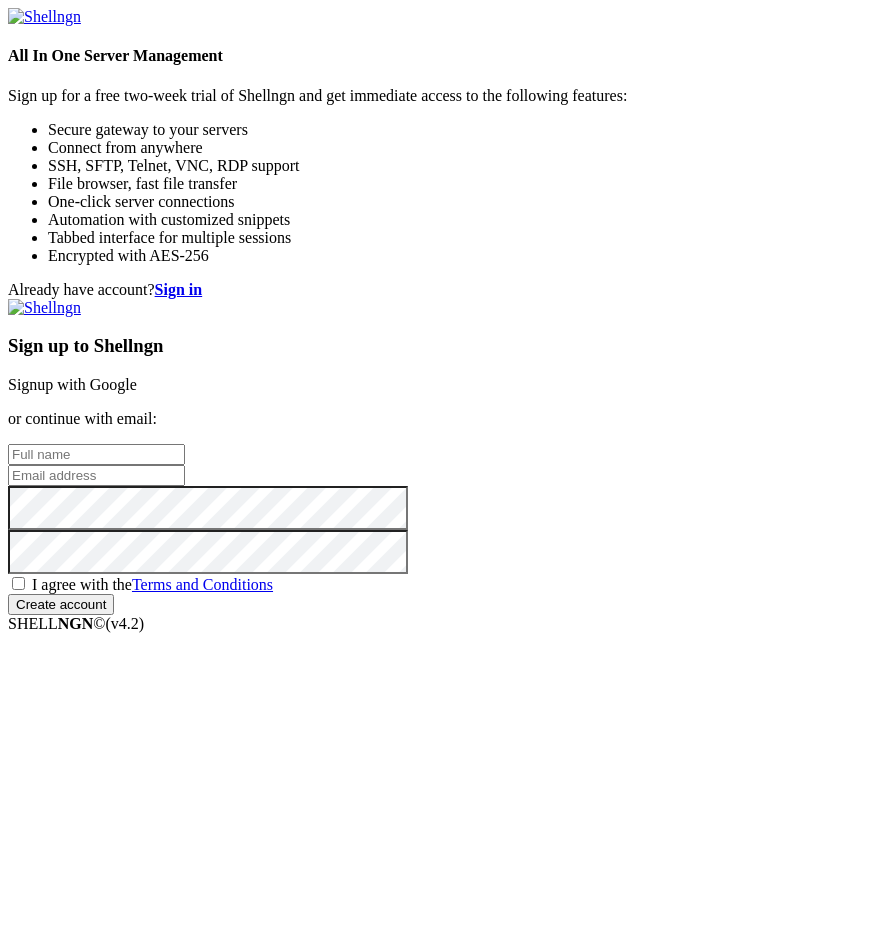scroll, scrollTop: 0, scrollLeft: 0, axis: both 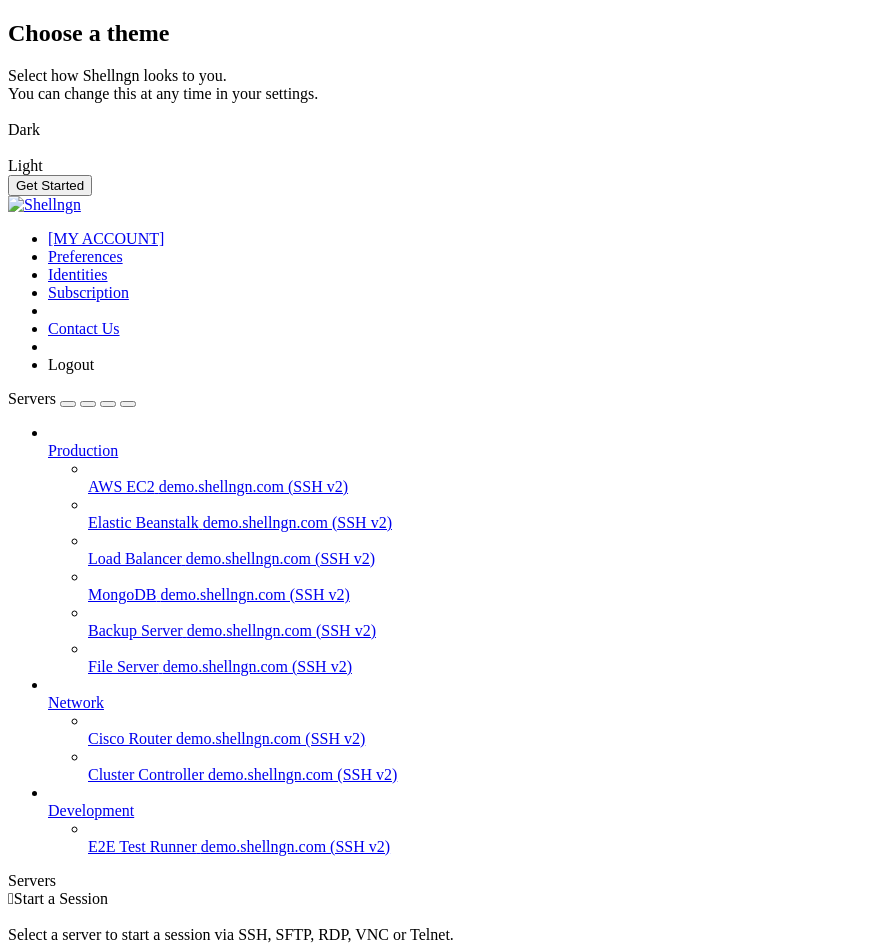 click on "Get Started" at bounding box center (50, 185) 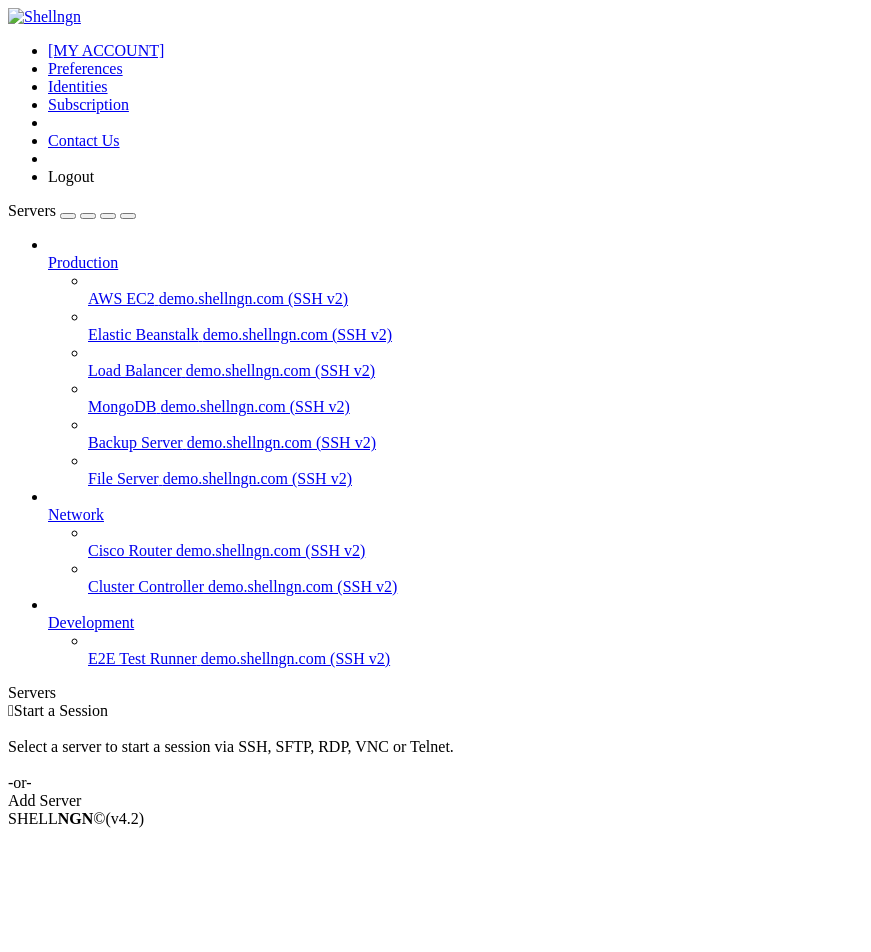 click on "Add Server" at bounding box center (435, 801) 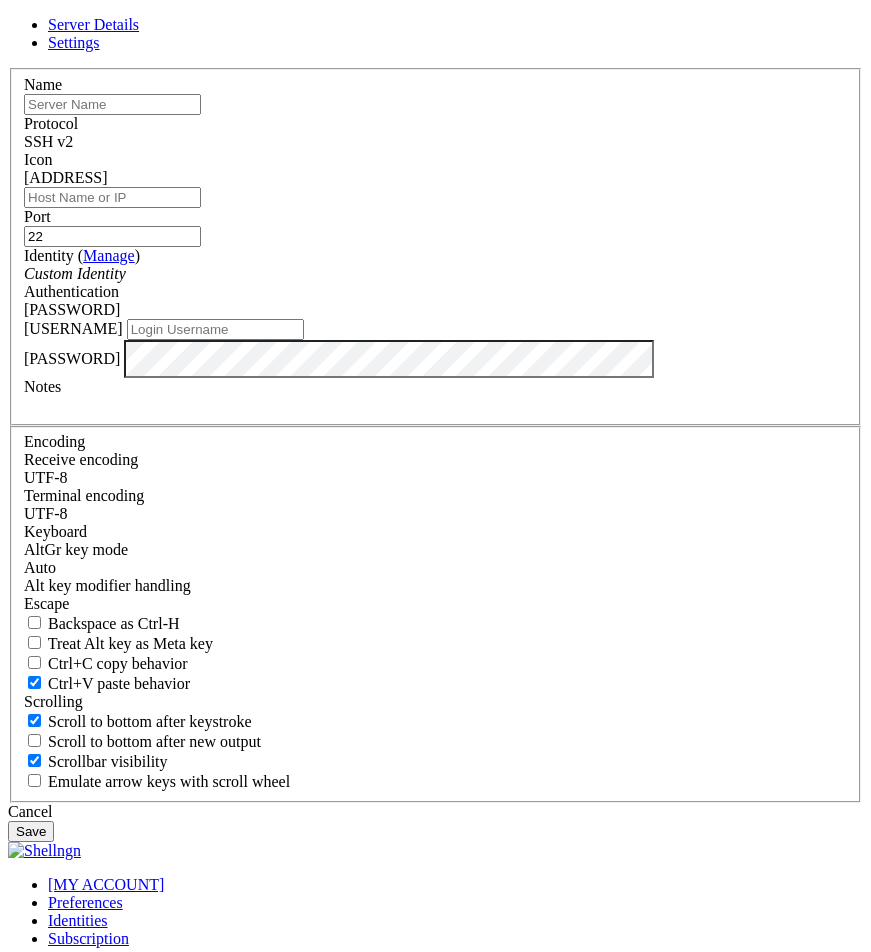 click on "Settings" at bounding box center (74, 42) 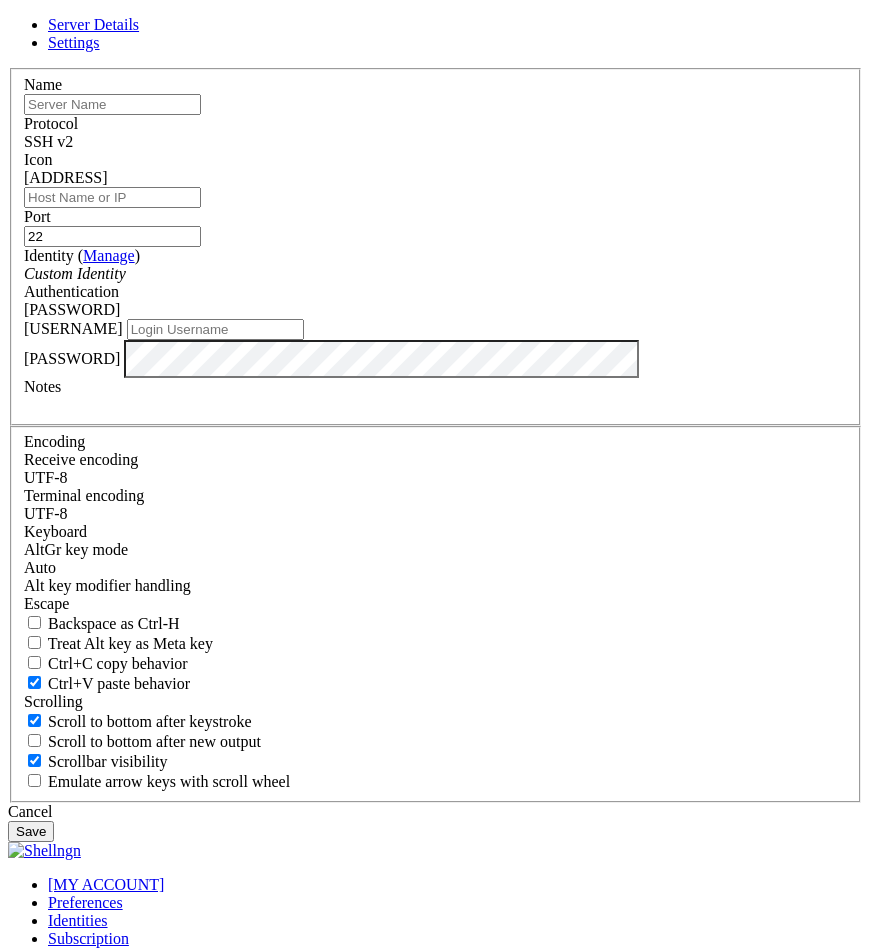 scroll, scrollTop: 0, scrollLeft: 0, axis: both 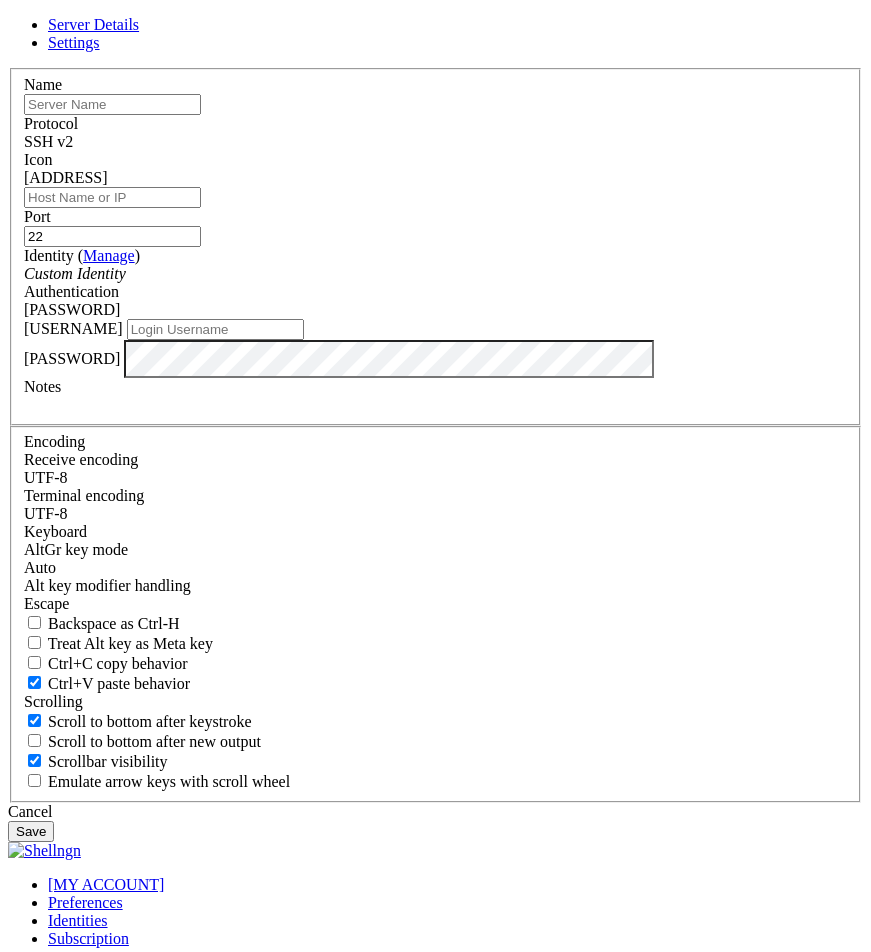 click on "Custom Identity" at bounding box center (435, 274) 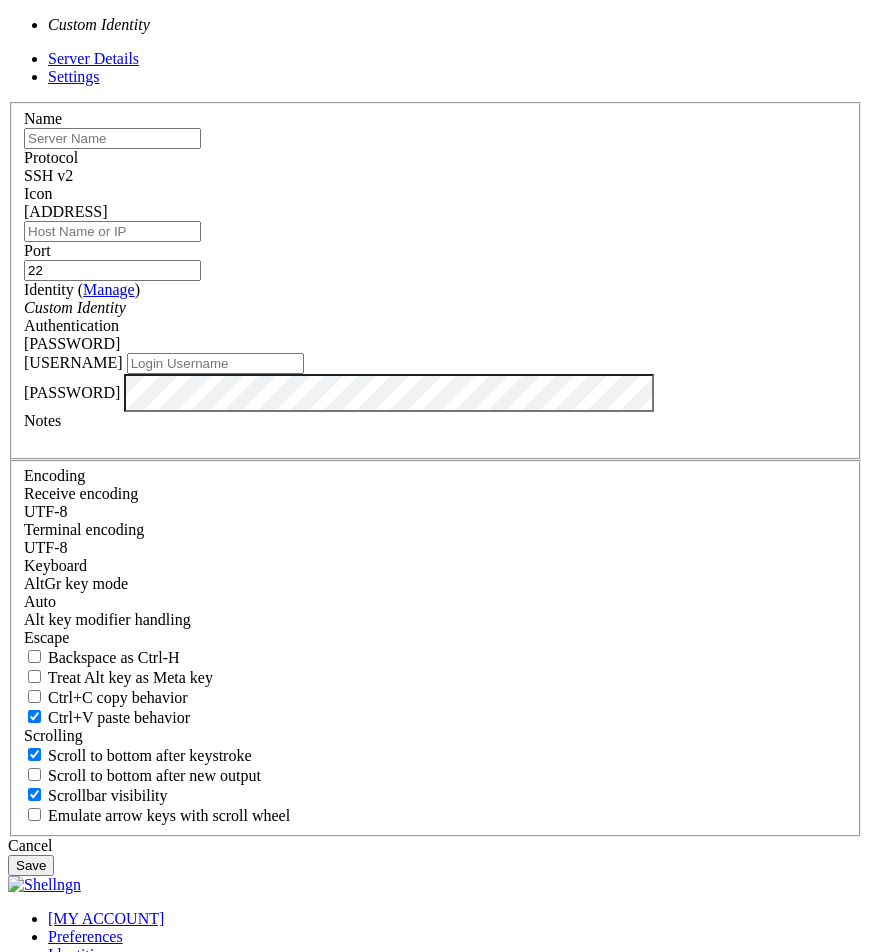 click on "Custom Identity" at bounding box center [435, 308] 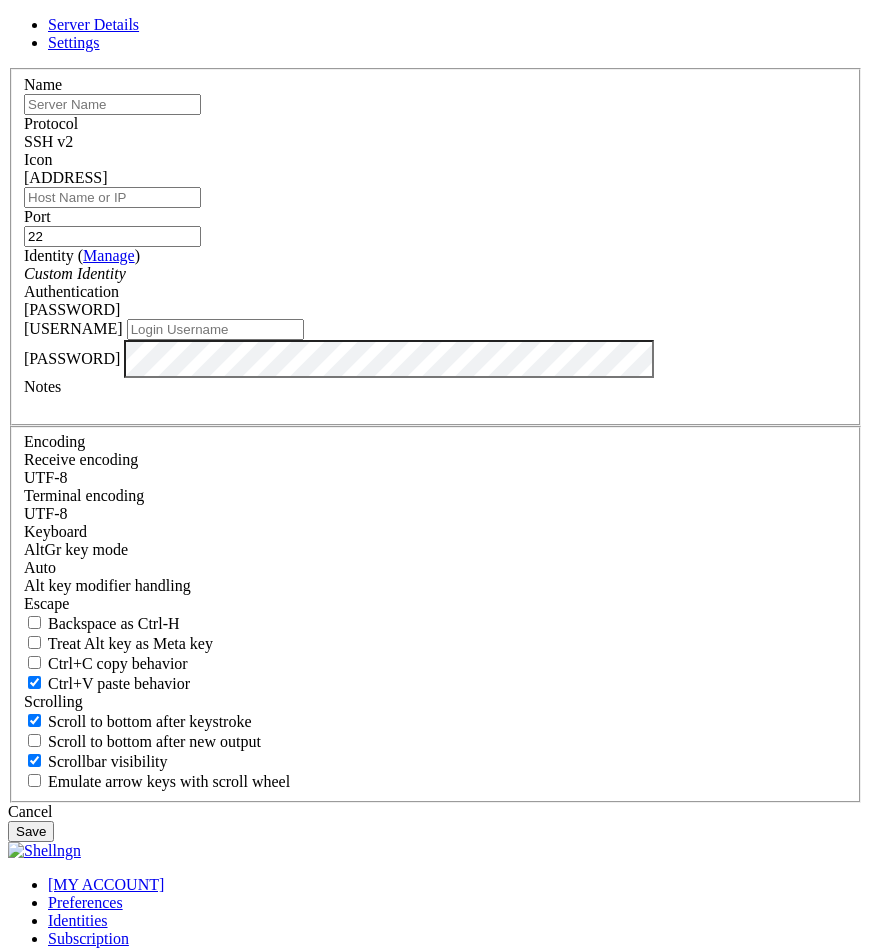 click on "Address" at bounding box center (112, 197) 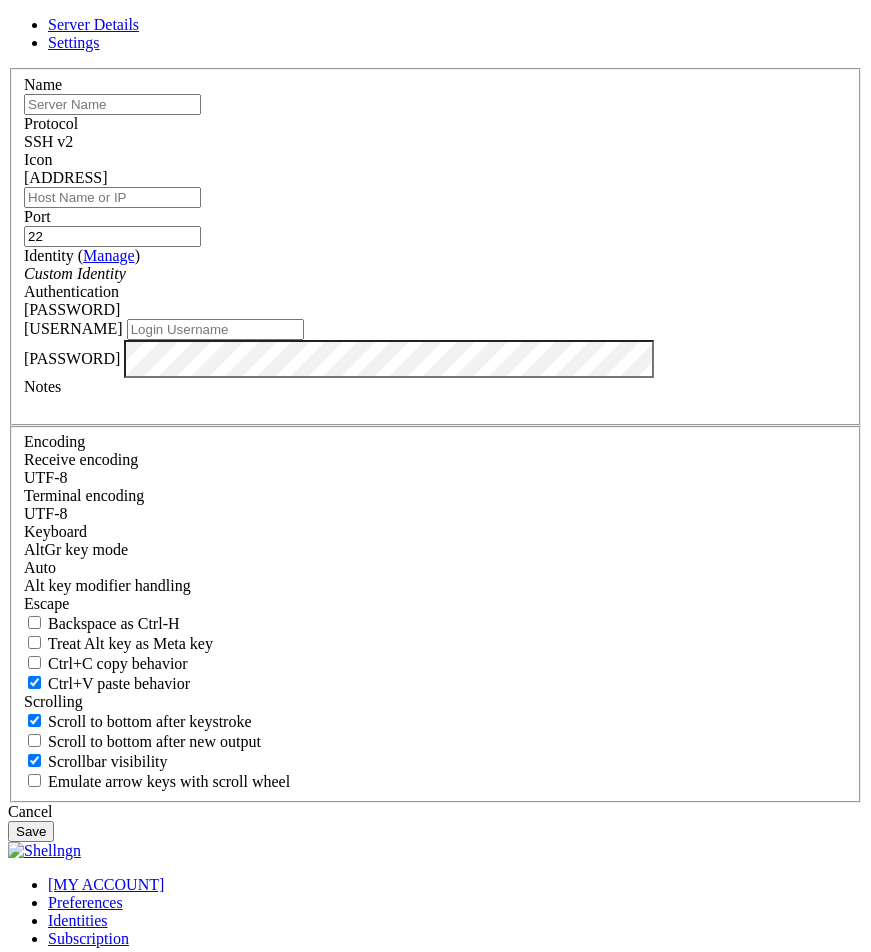 click at bounding box center (8, 68) 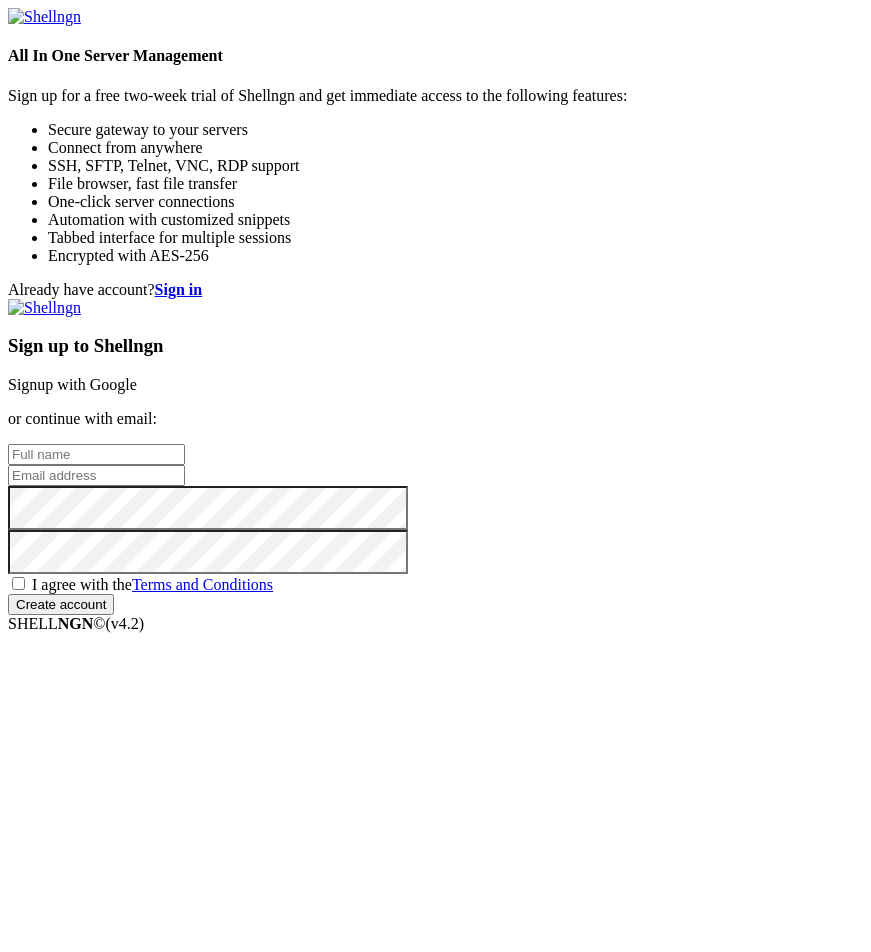 scroll, scrollTop: 0, scrollLeft: 0, axis: both 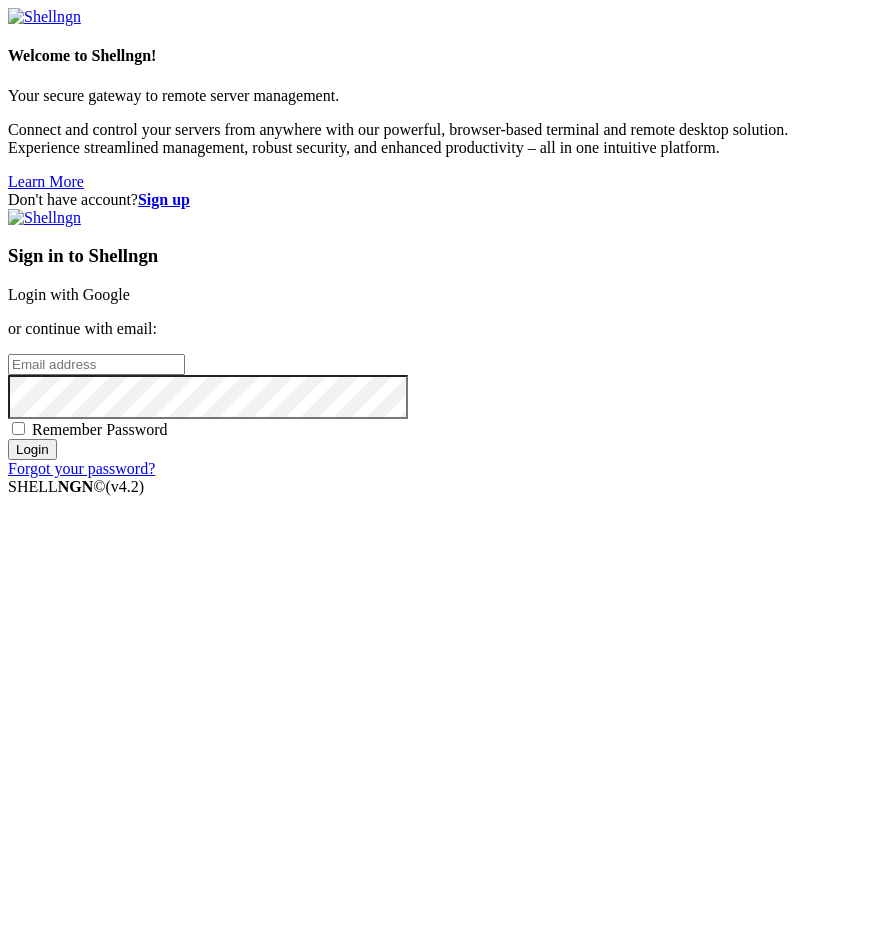 click at bounding box center (96, 364) 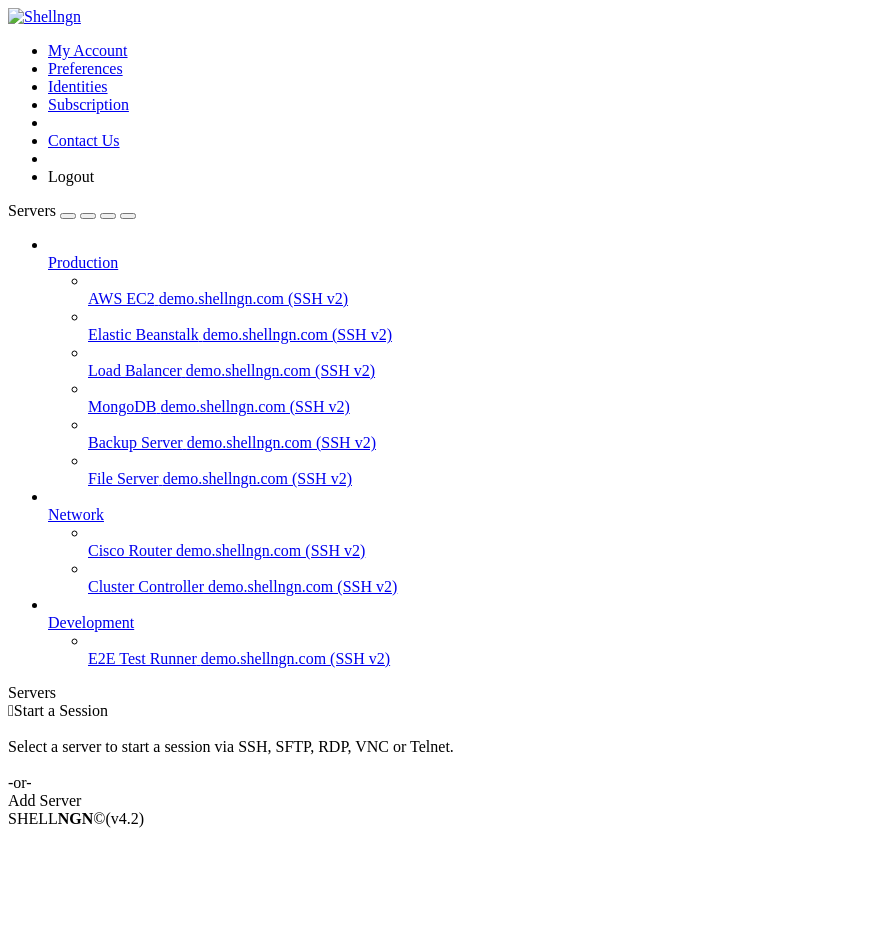 click on "Add Server" at bounding box center (435, 801) 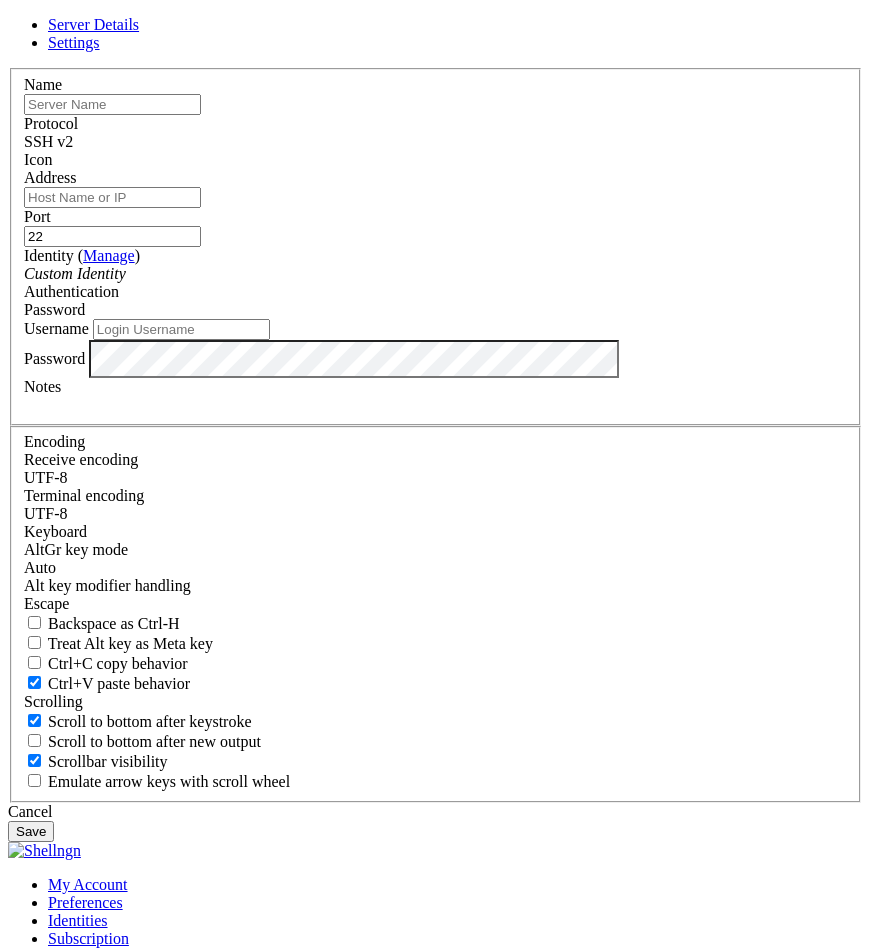 drag, startPoint x: 275, startPoint y: 290, endPoint x: 160, endPoint y: 288, distance: 115.01739 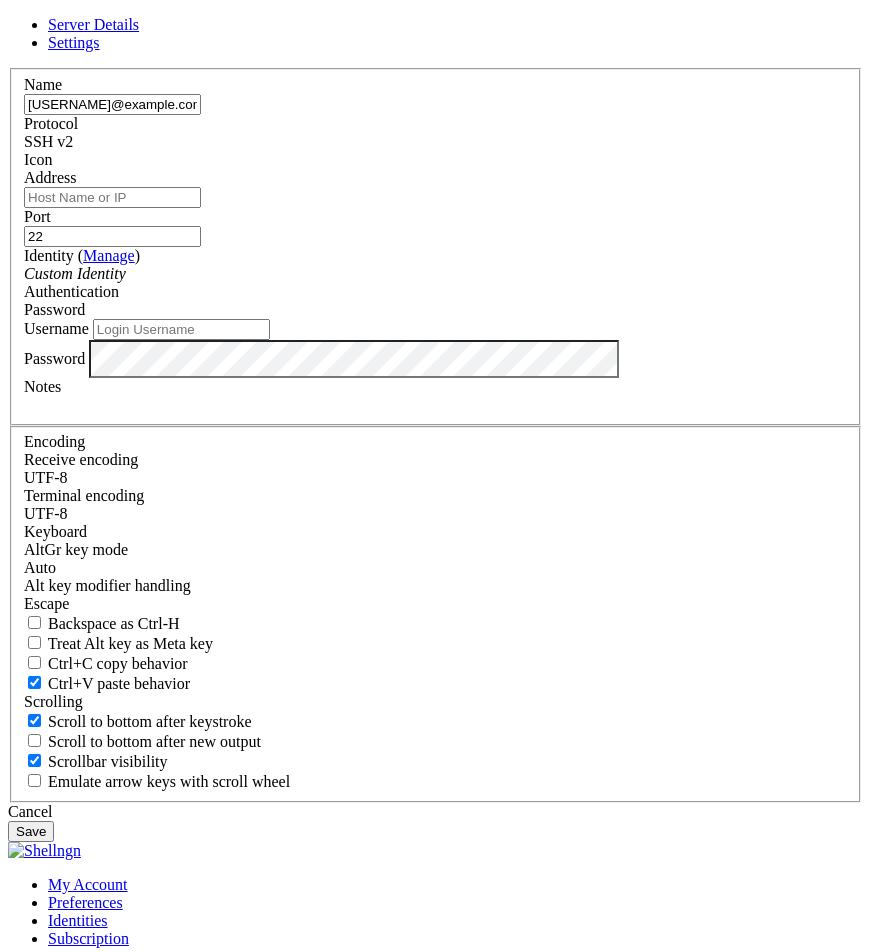 type on "[USERNAME]@example.com" 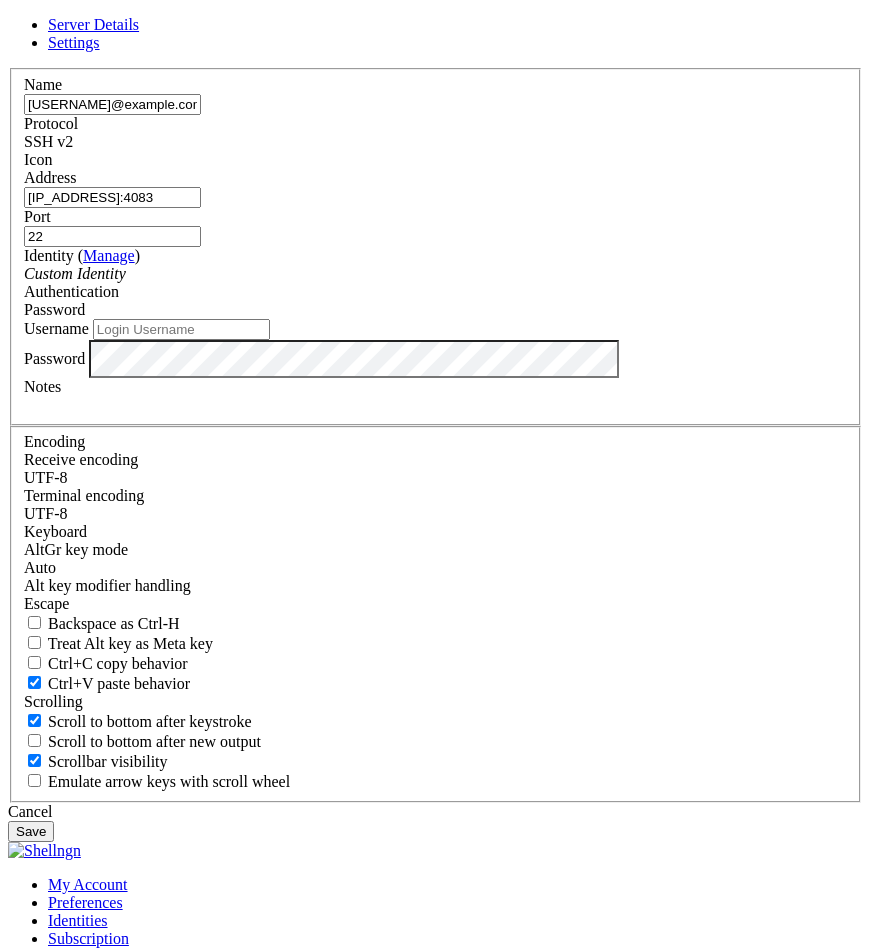 type on "[IP_ADDRESS]:4083" 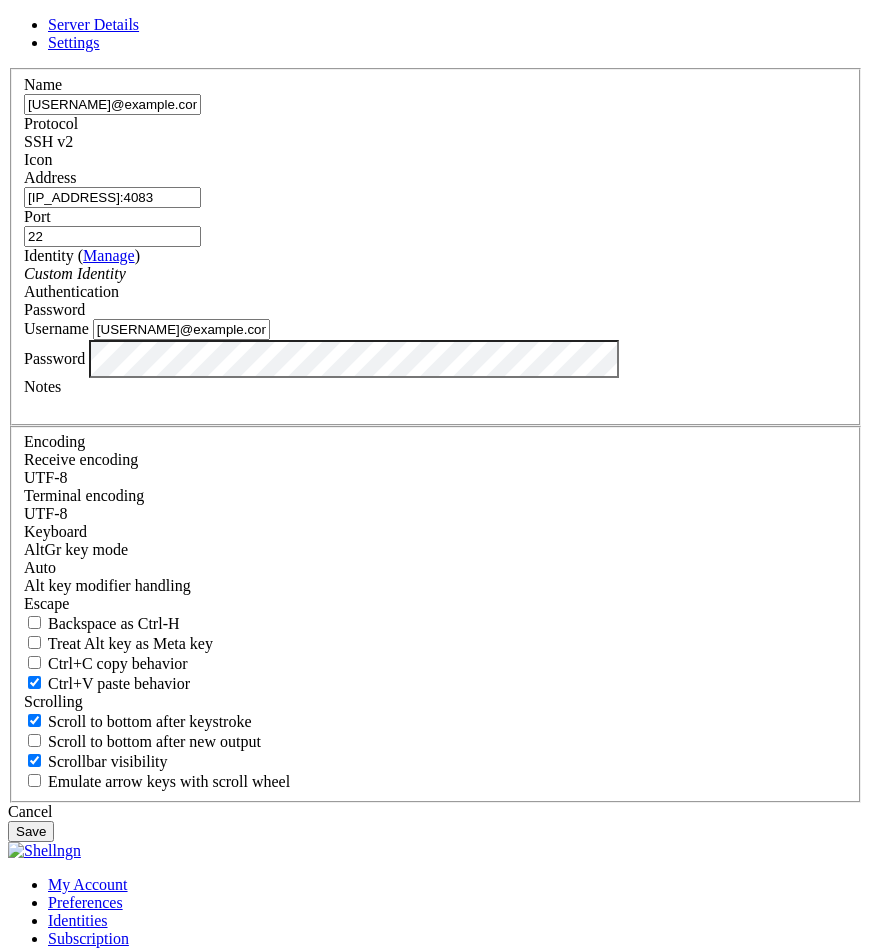 type on "[USERNAME]@example.com" 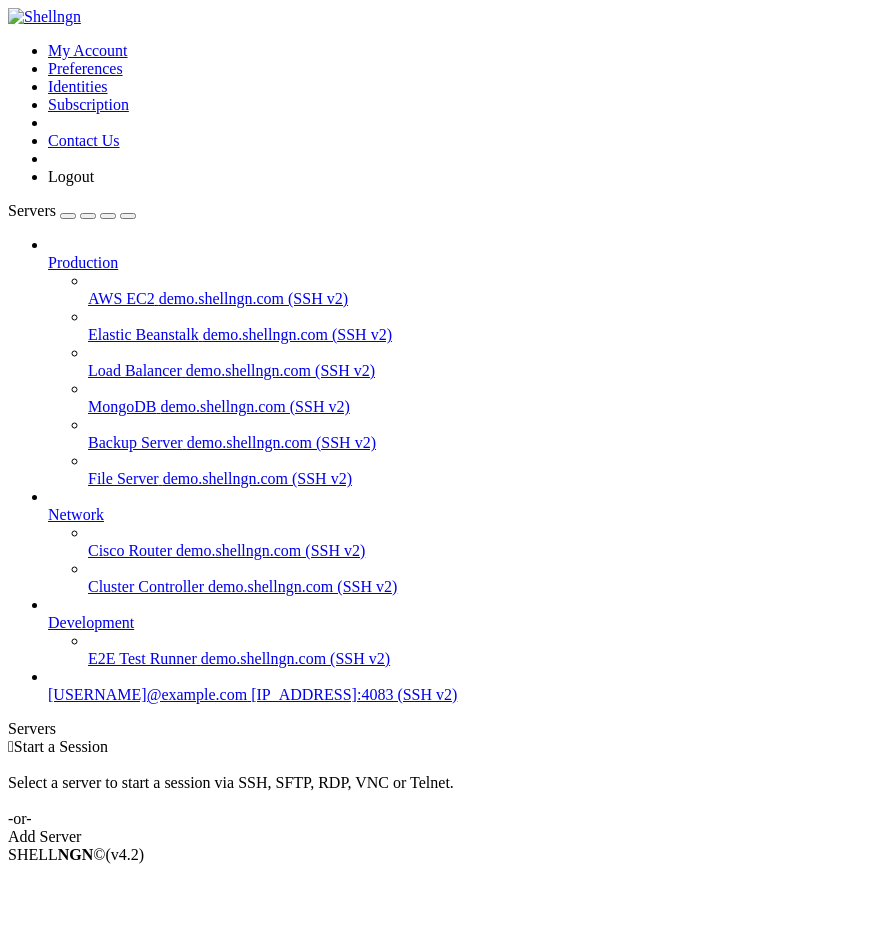 click on "[IP_ADDRESS]:4083 (SSH v2)" at bounding box center [354, 694] 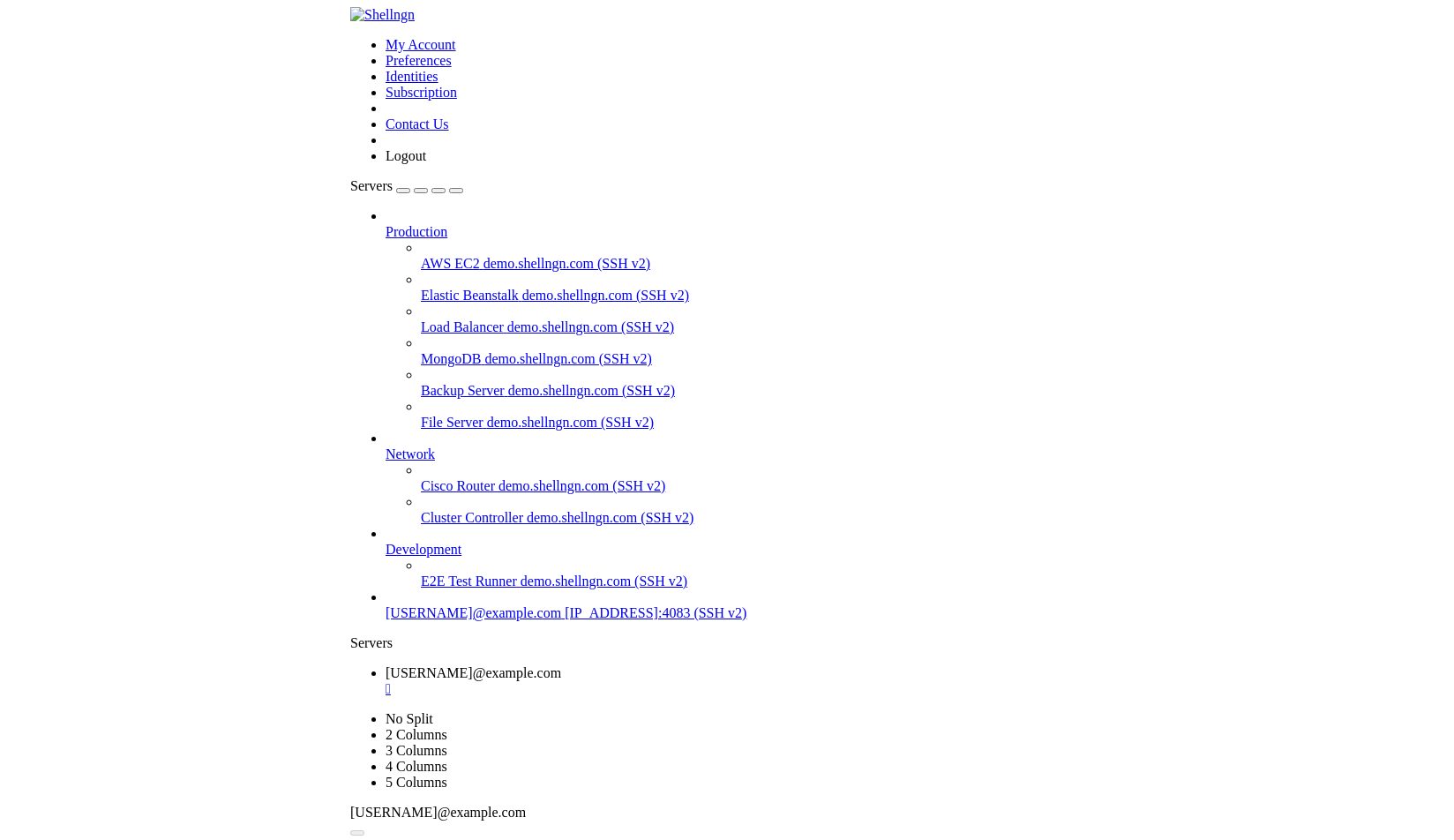 scroll, scrollTop: 0, scrollLeft: 0, axis: both 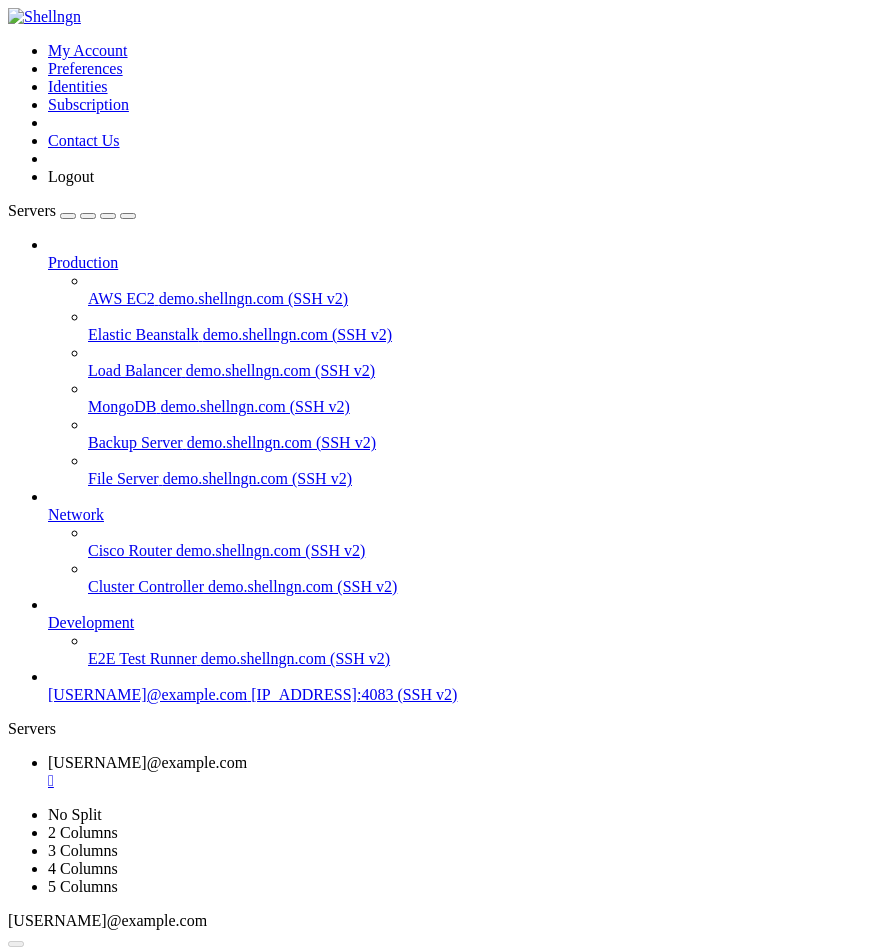 drag, startPoint x: 647, startPoint y: 62, endPoint x: 338, endPoint y: 46, distance: 309.41397 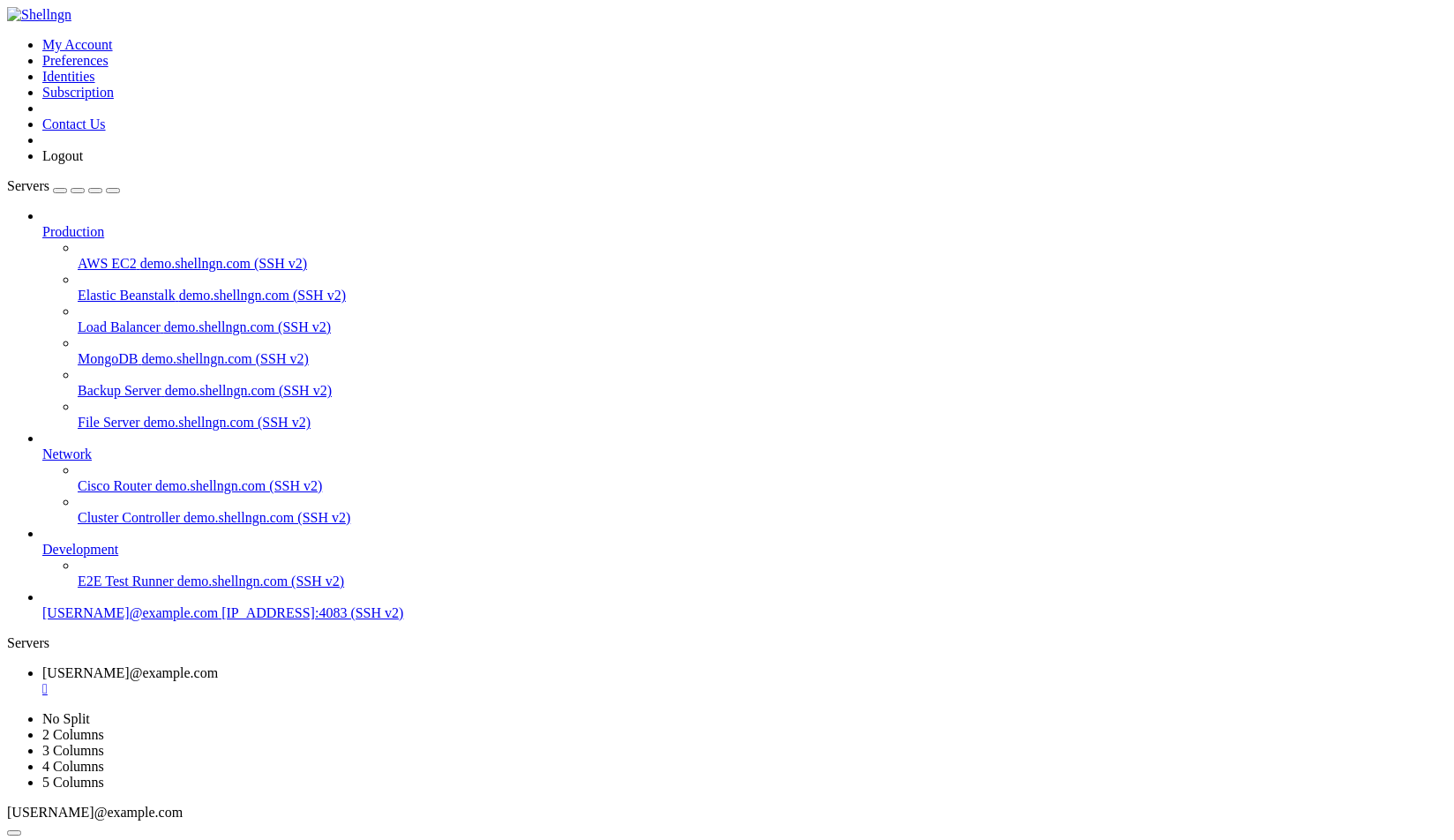 click 